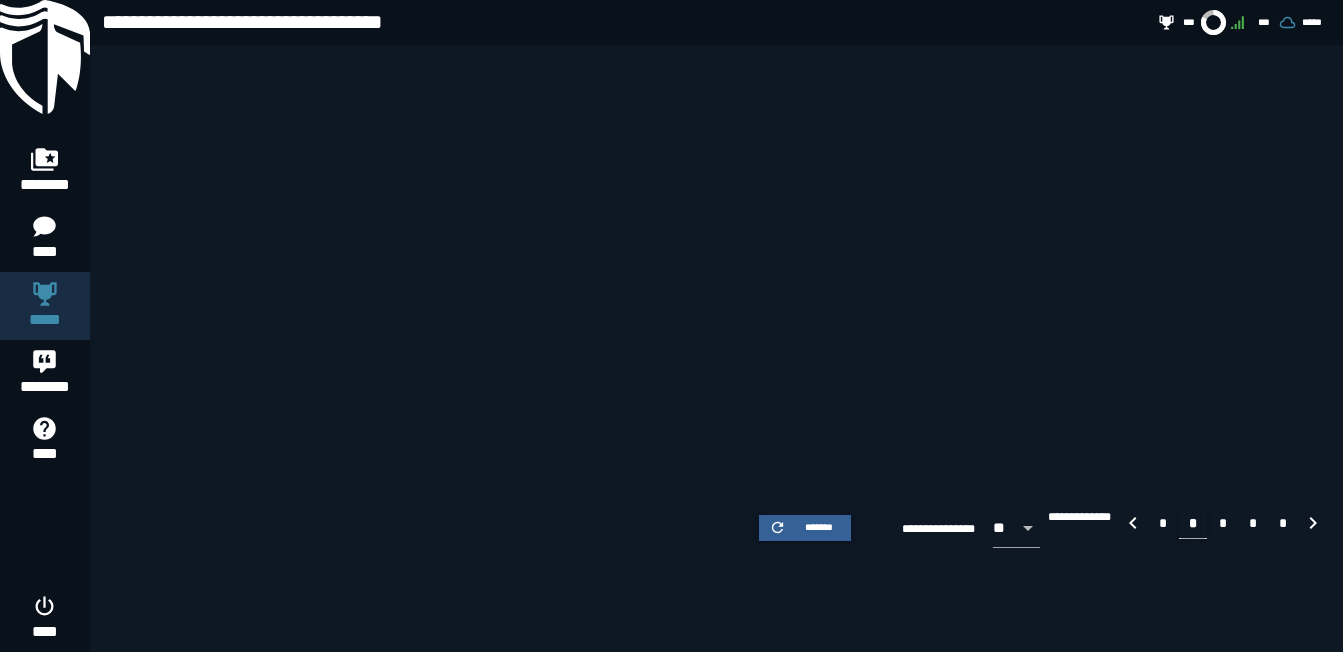 scroll, scrollTop: 1247, scrollLeft: 0, axis: vertical 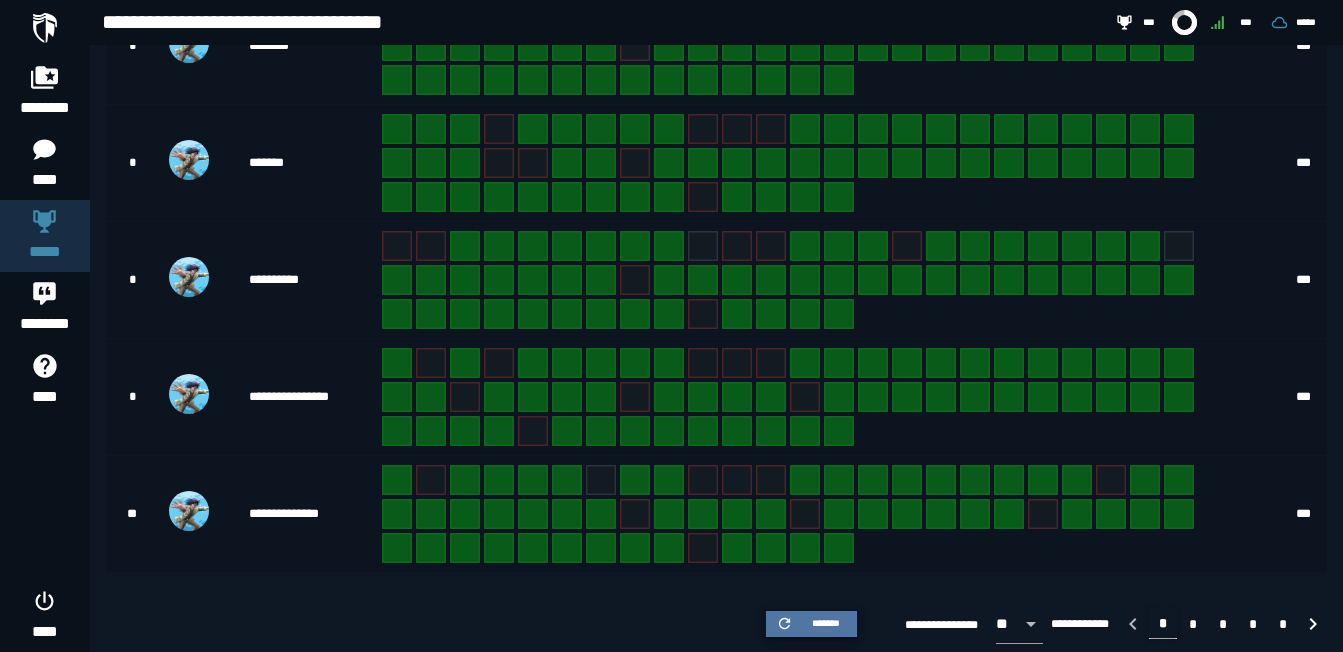 click 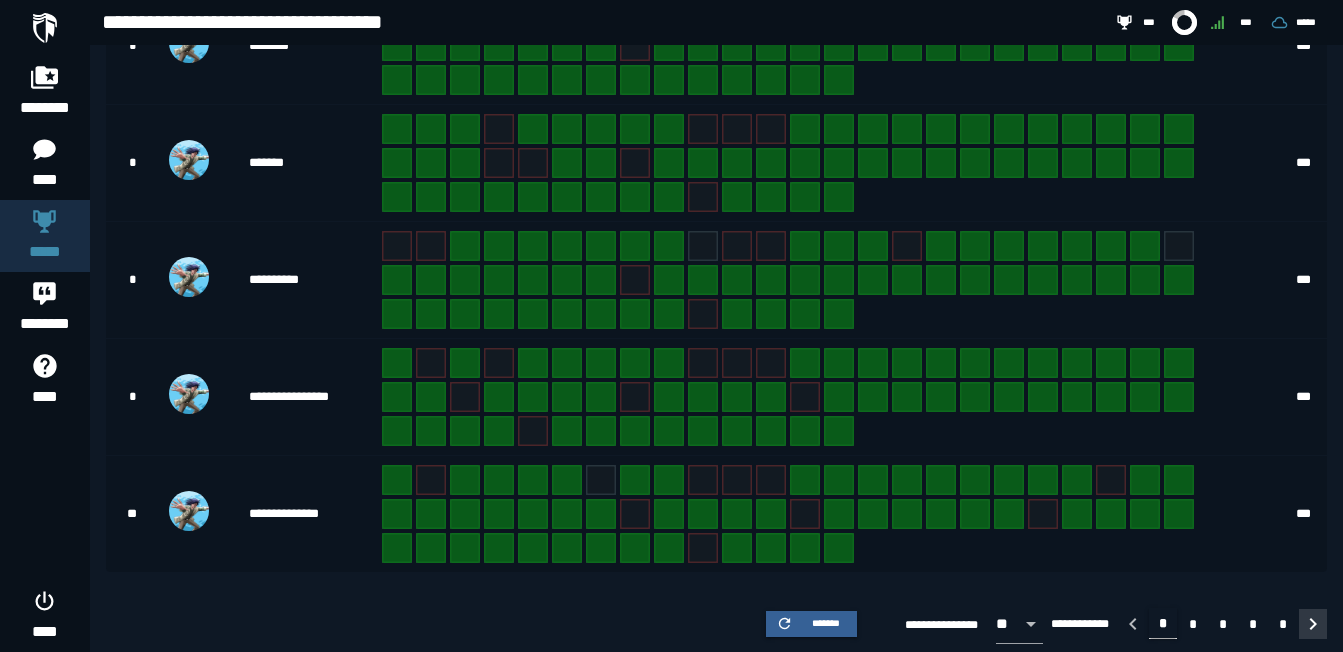 click 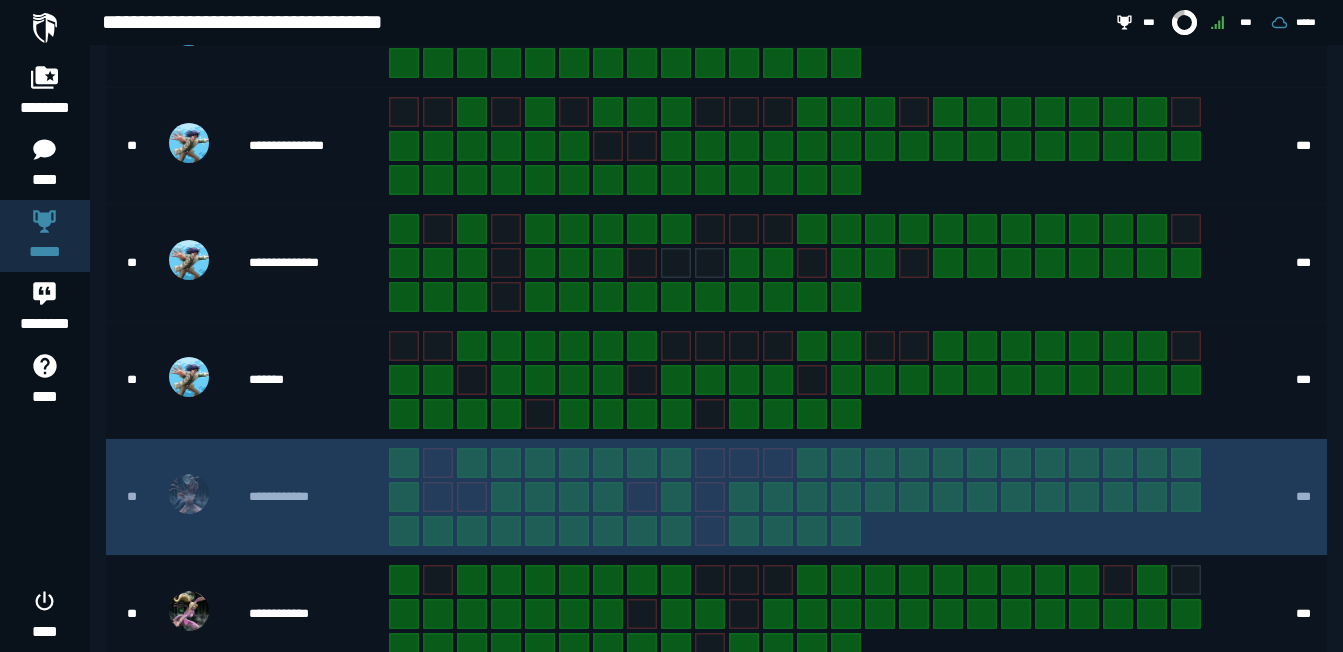 scroll, scrollTop: 1247, scrollLeft: 0, axis: vertical 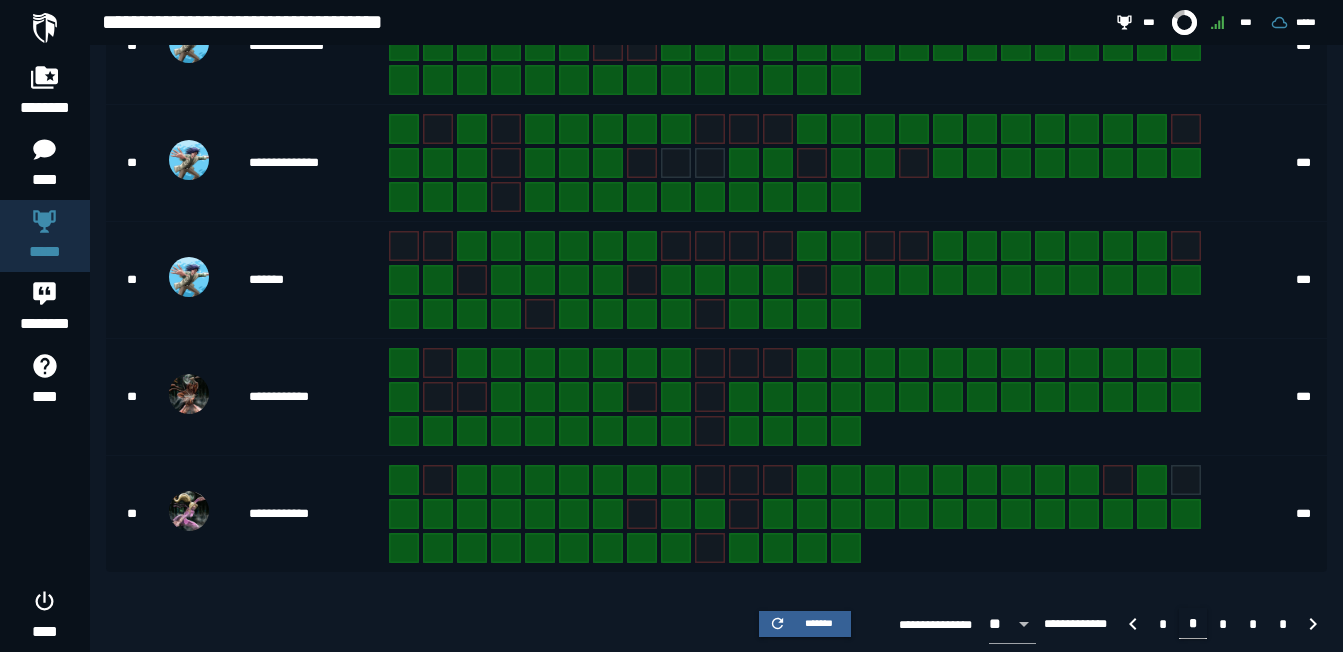 click on "* * * * *" at bounding box center [1222, 622] 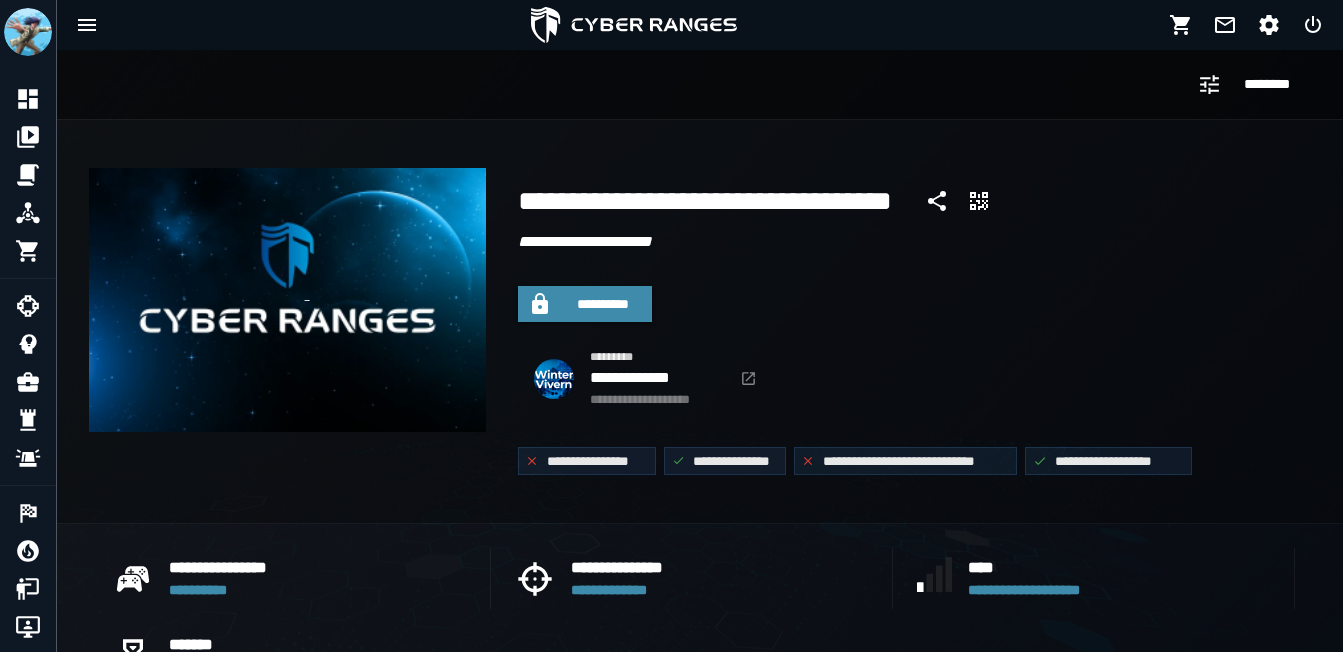 scroll, scrollTop: 0, scrollLeft: 0, axis: both 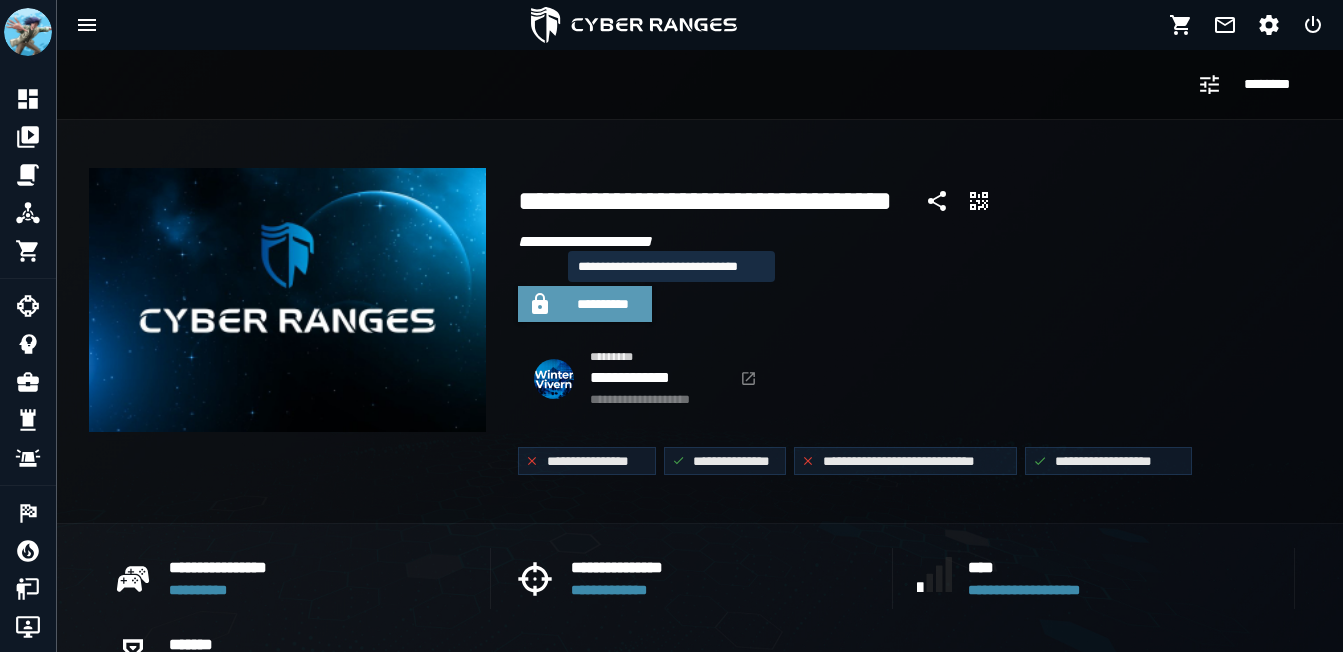 click on "**********" at bounding box center [603, 304] 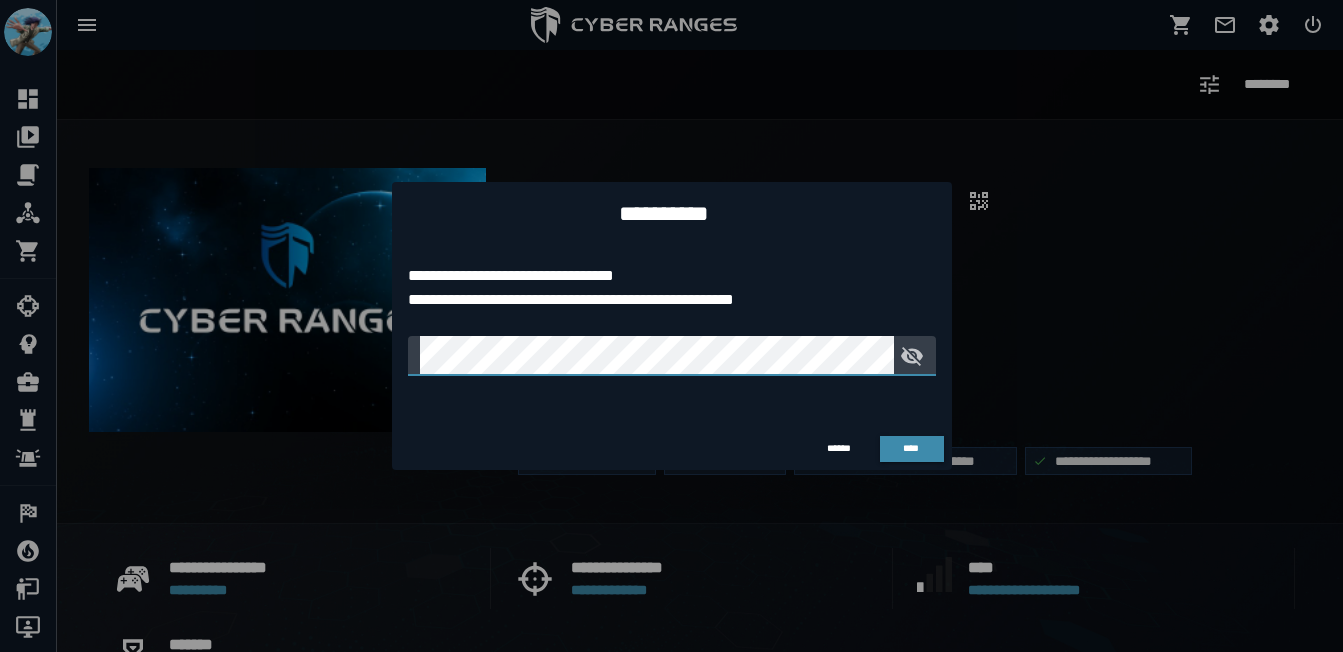 click 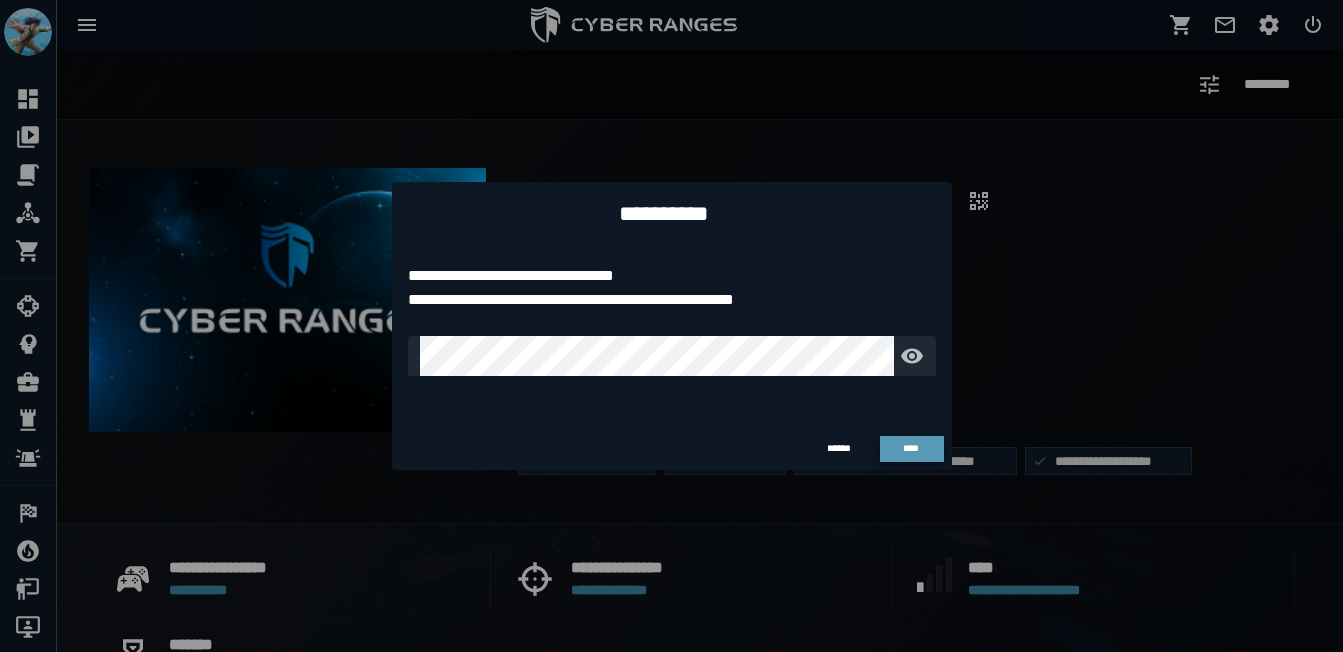 click on "****" at bounding box center [912, 449] 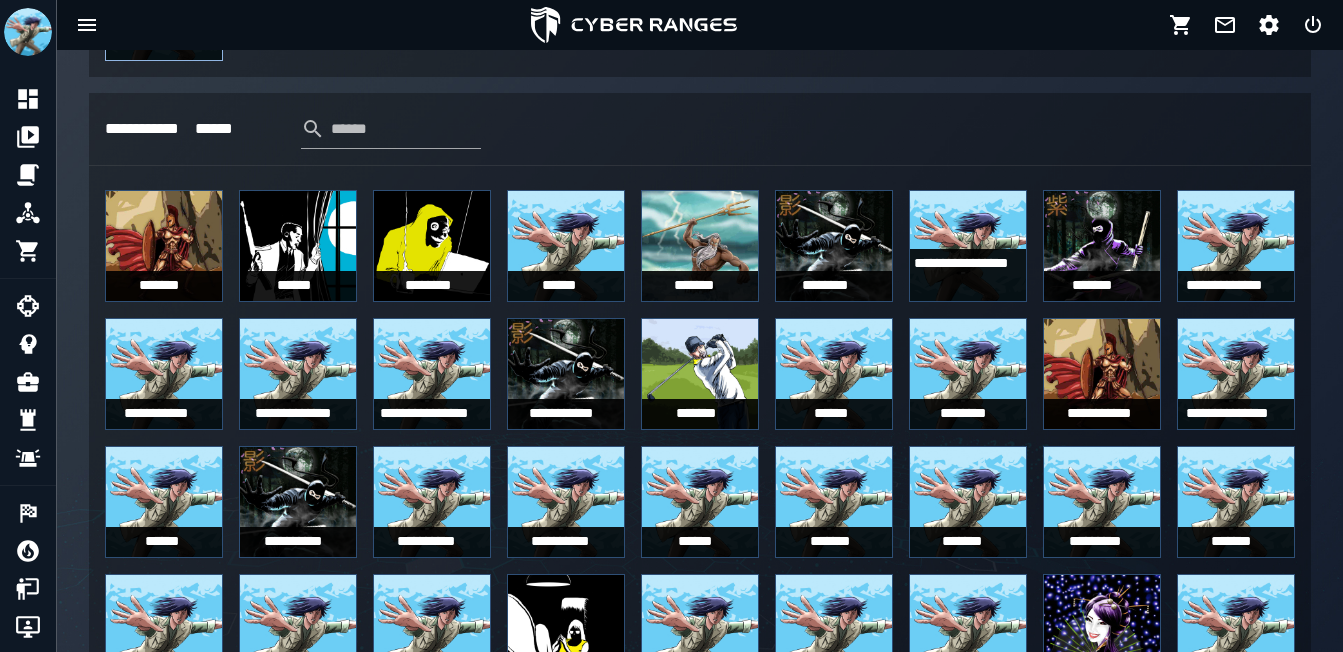 scroll, scrollTop: 1000, scrollLeft: 0, axis: vertical 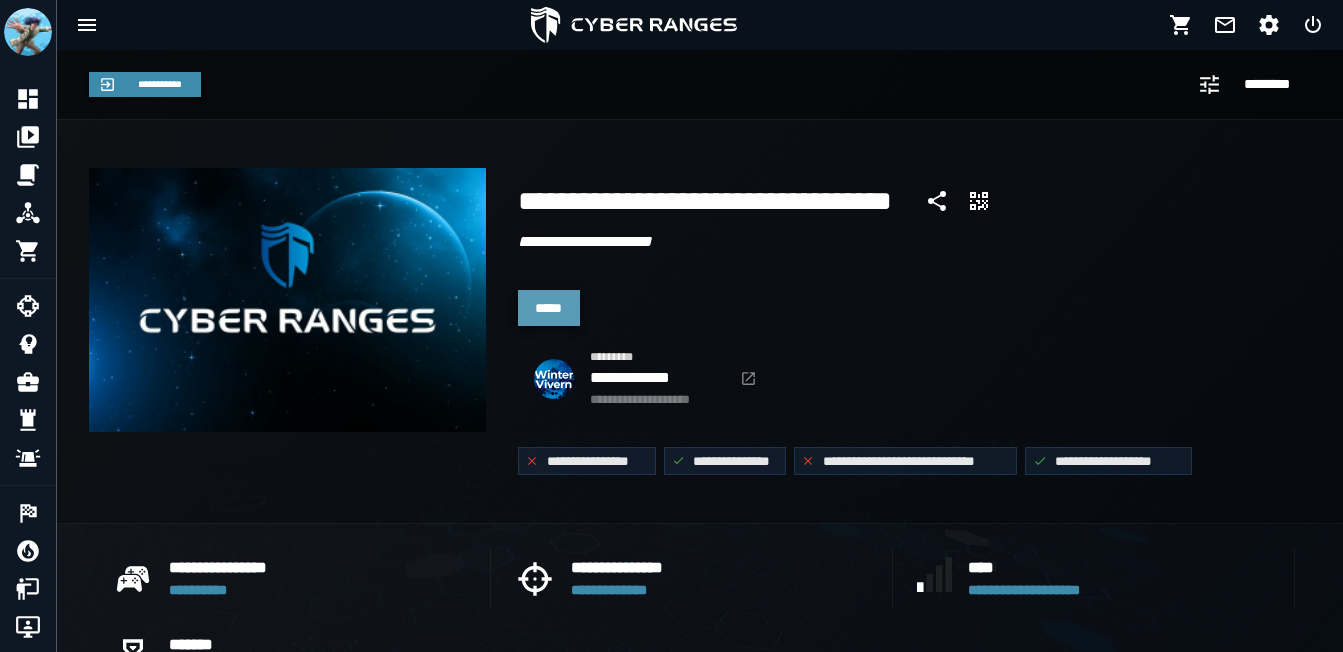 click on "*****" at bounding box center [549, 308] 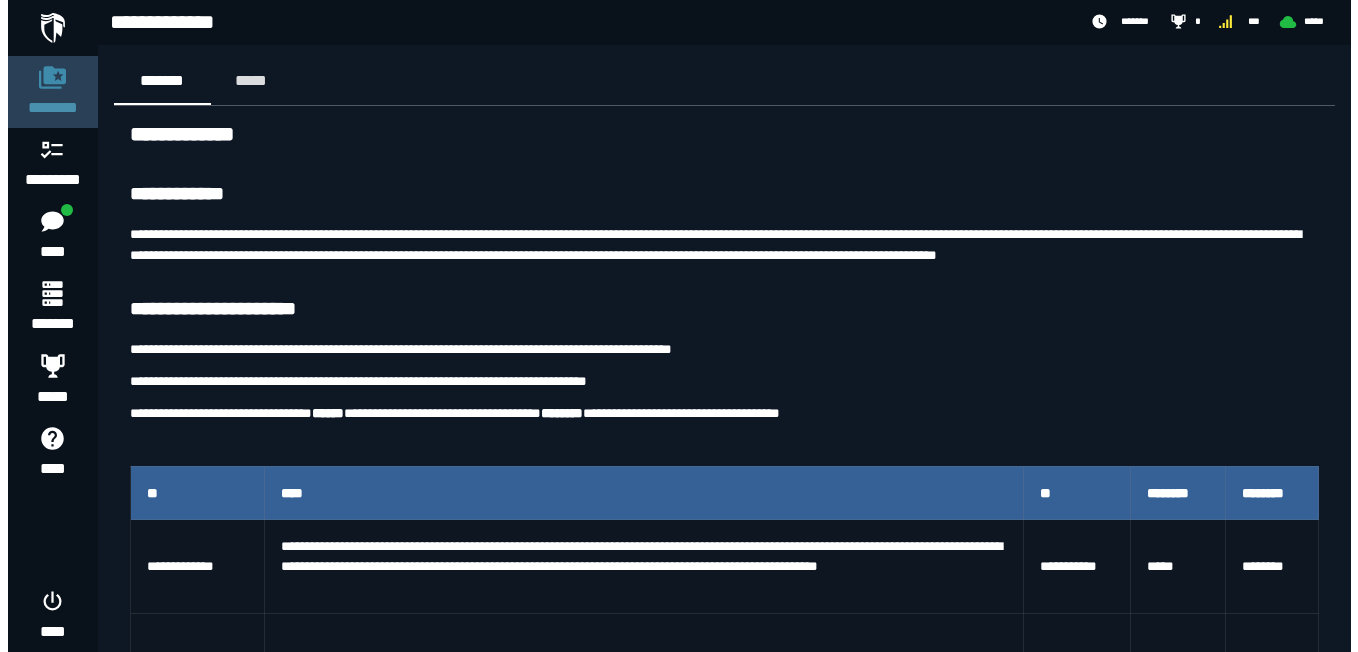 scroll, scrollTop: 0, scrollLeft: 0, axis: both 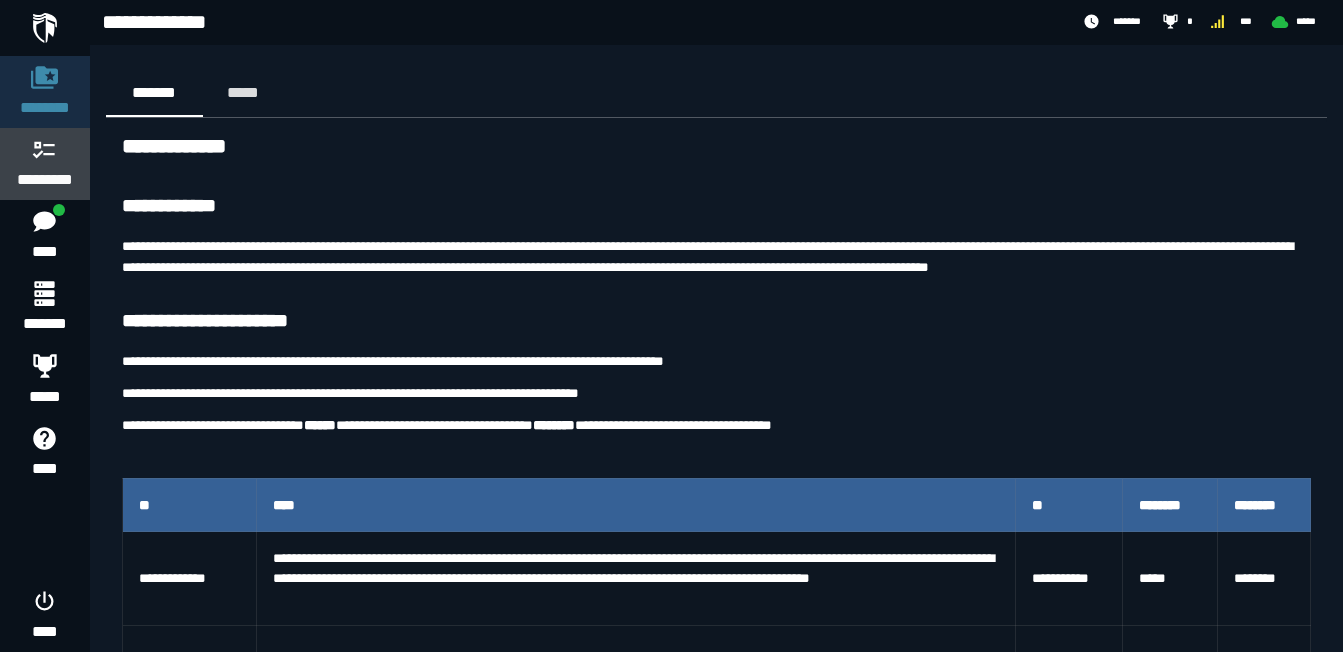 click 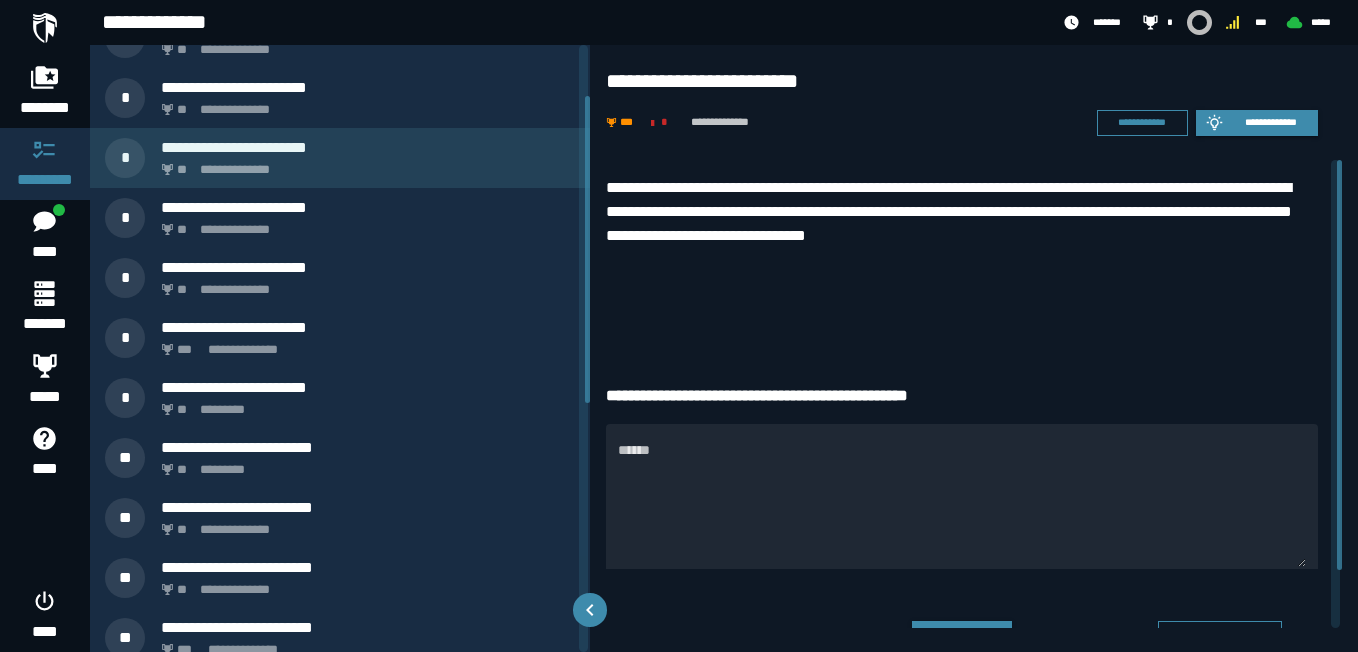 scroll, scrollTop: 100, scrollLeft: 0, axis: vertical 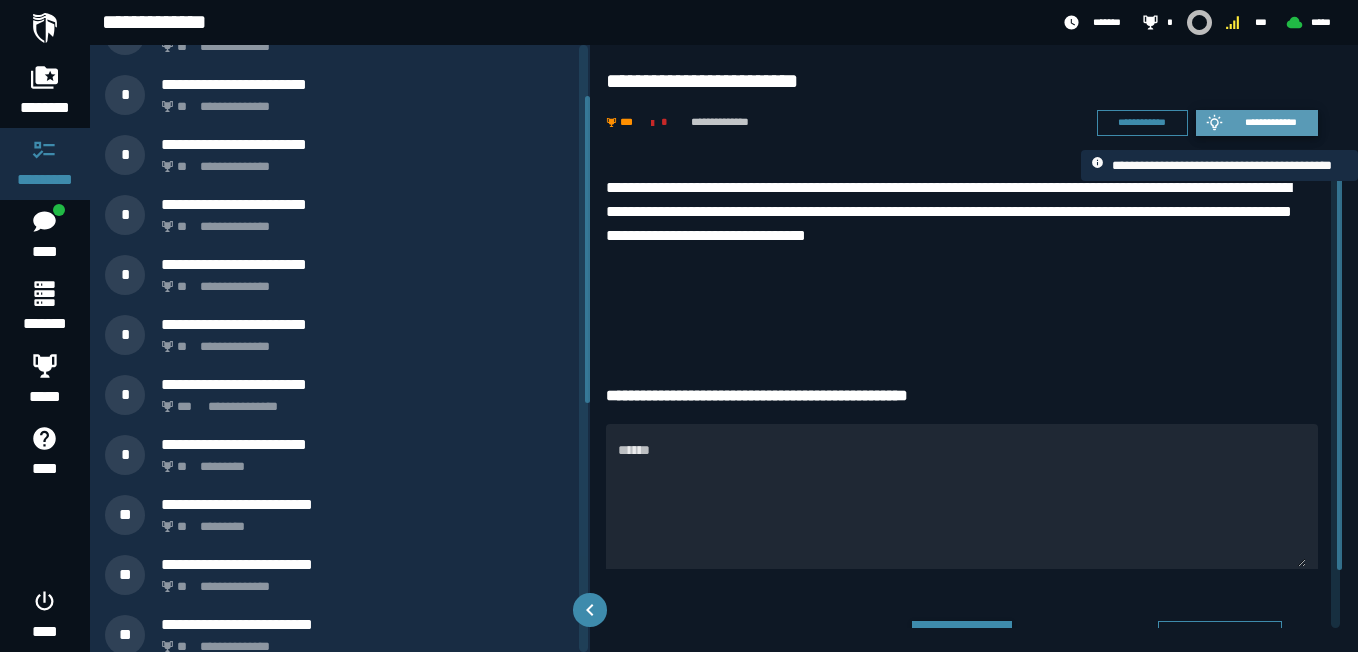click 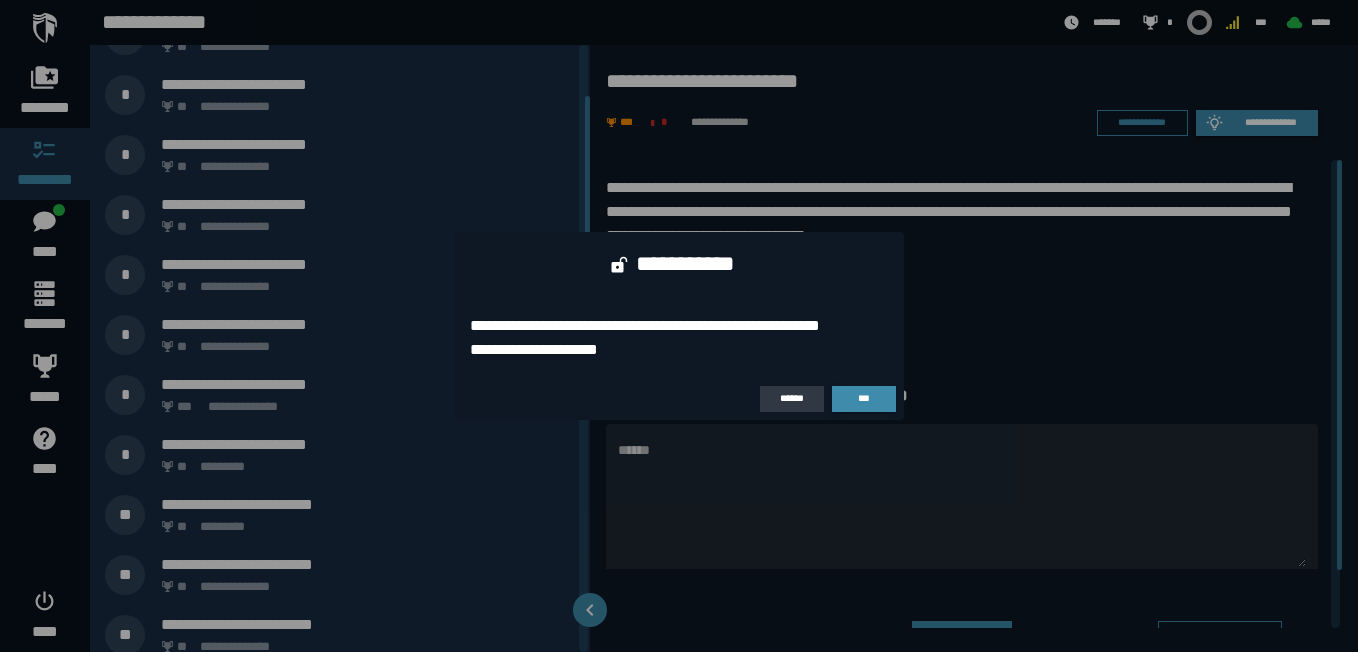 click on "******" at bounding box center [792, 398] 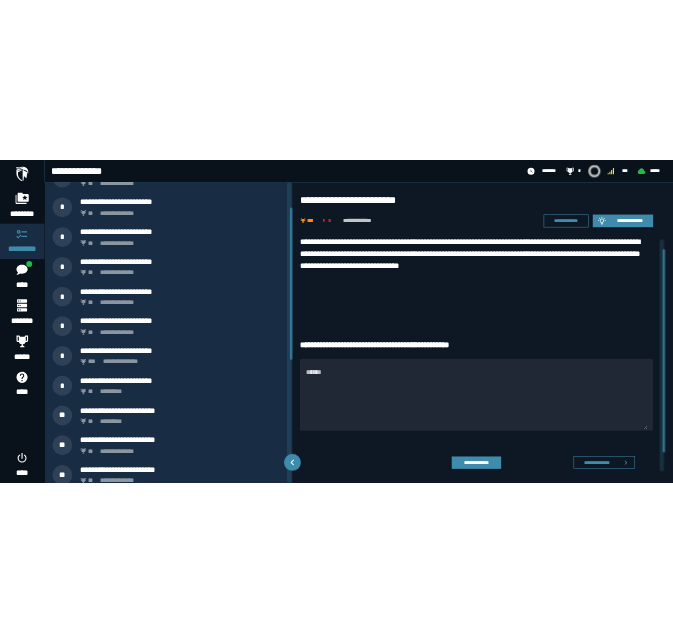 scroll, scrollTop: 0, scrollLeft: 0, axis: both 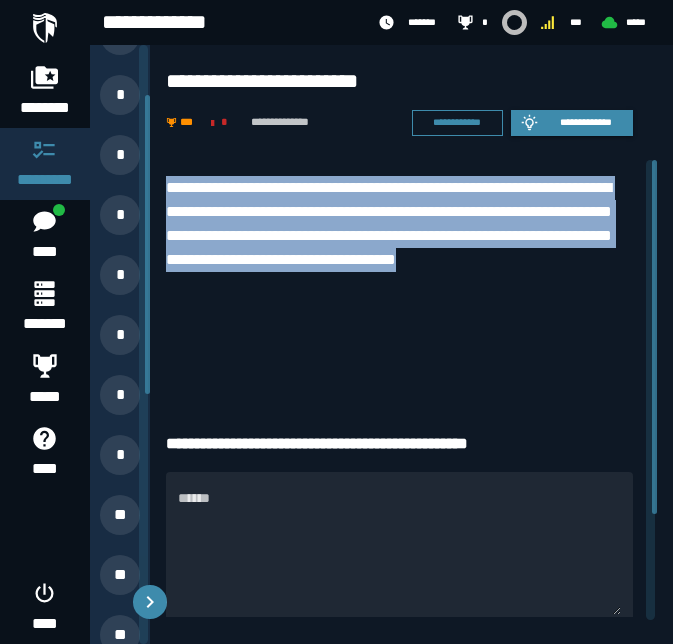 drag, startPoint x: 288, startPoint y: 290, endPoint x: 163, endPoint y: 173, distance: 171.21332 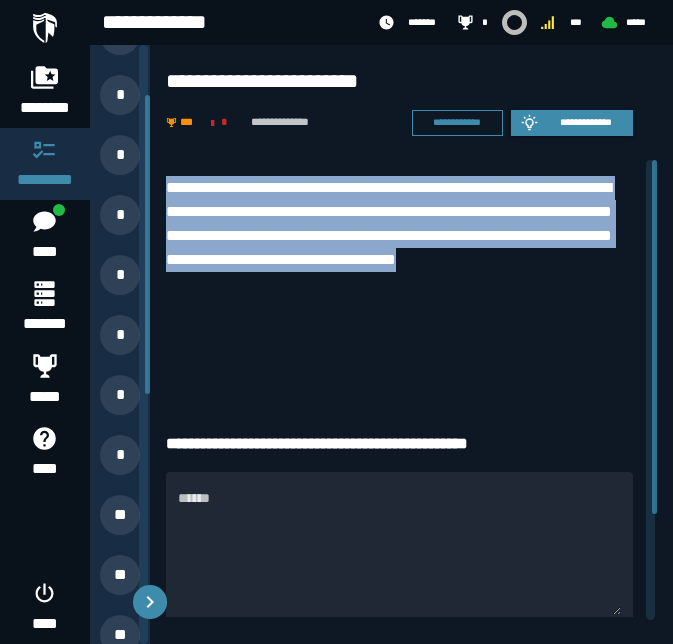 copy on "**********" 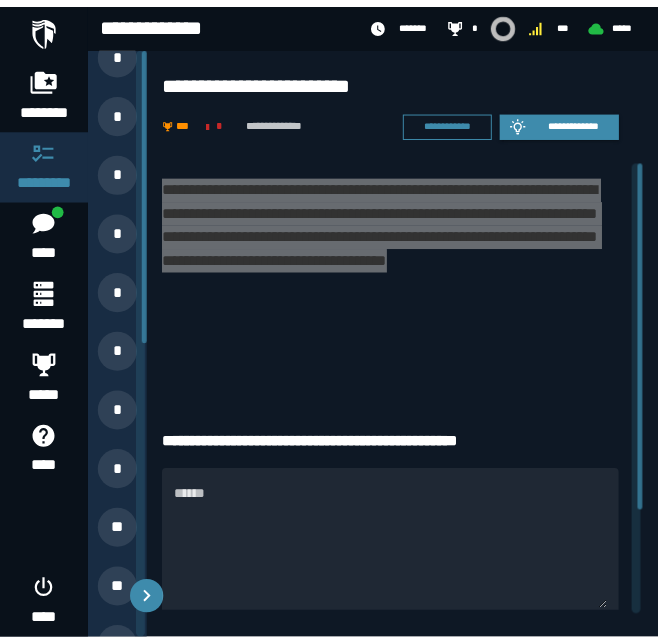 scroll, scrollTop: 0, scrollLeft: 0, axis: both 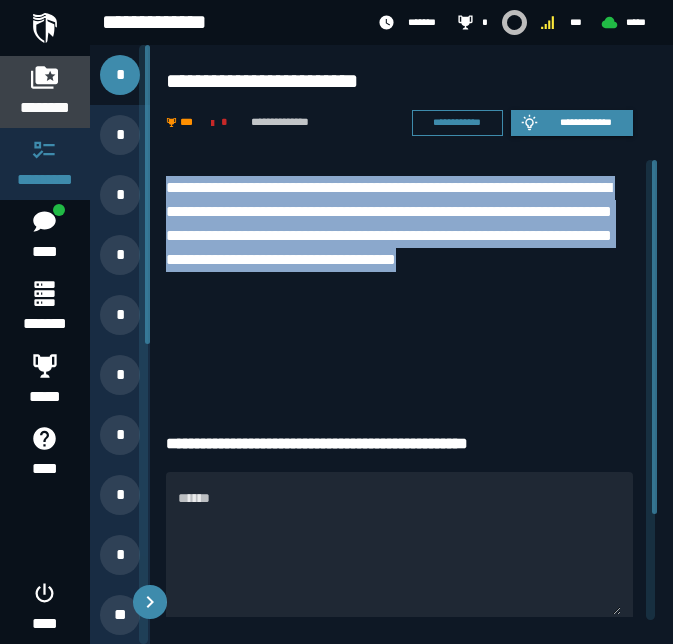 click on "********" at bounding box center [45, 108] 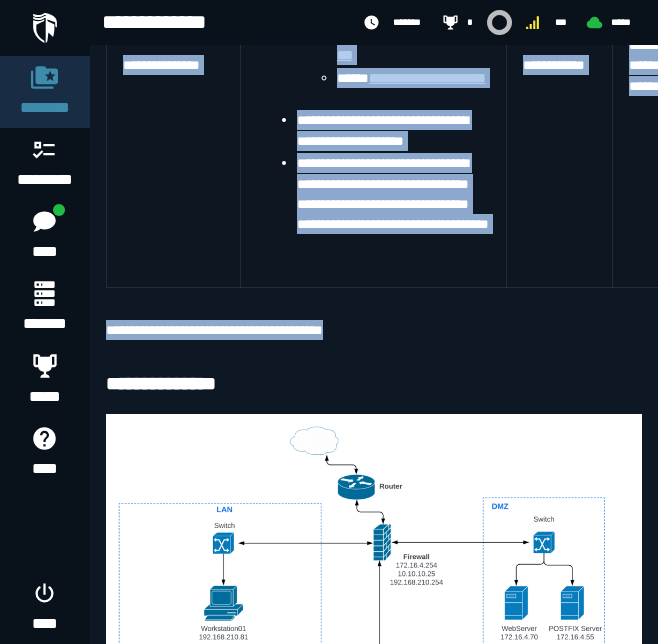 scroll, scrollTop: 1169, scrollLeft: 0, axis: vertical 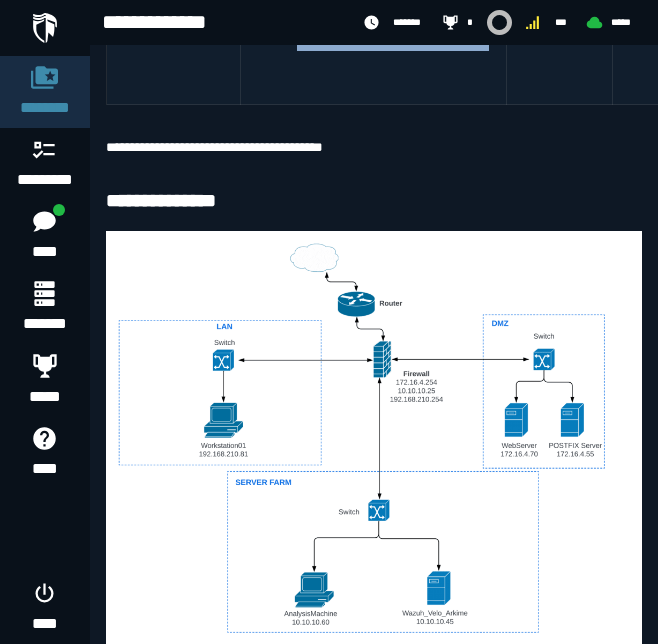drag, startPoint x: 105, startPoint y: 141, endPoint x: 429, endPoint y: 104, distance: 326.1058 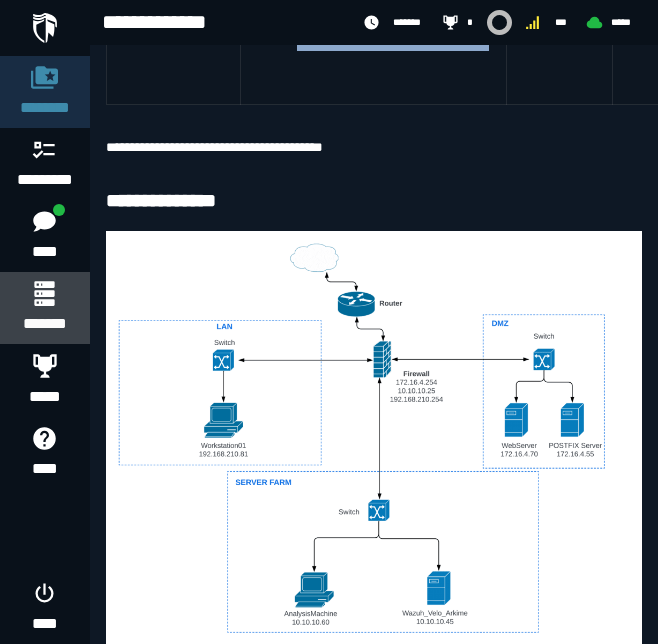 click 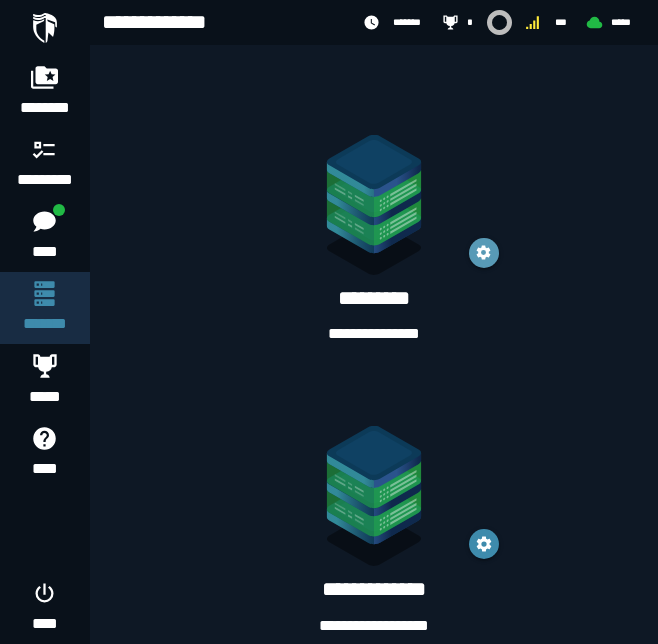 scroll, scrollTop: 1315, scrollLeft: 0, axis: vertical 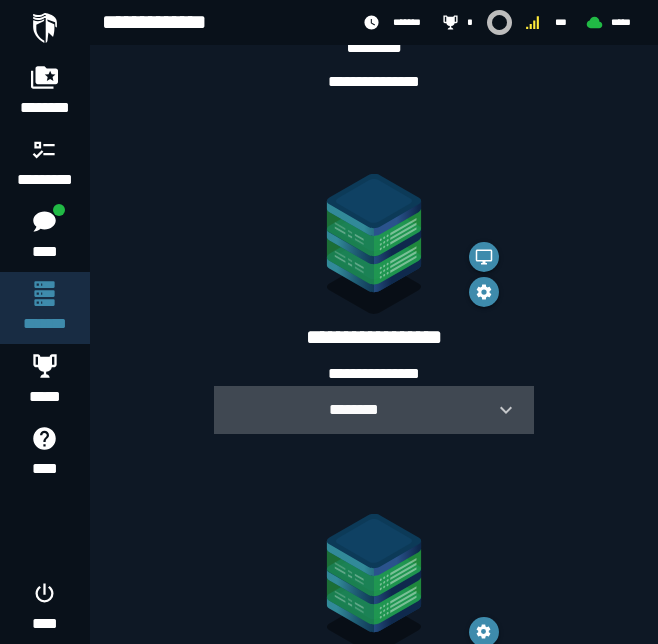 click at bounding box center (498, 410) 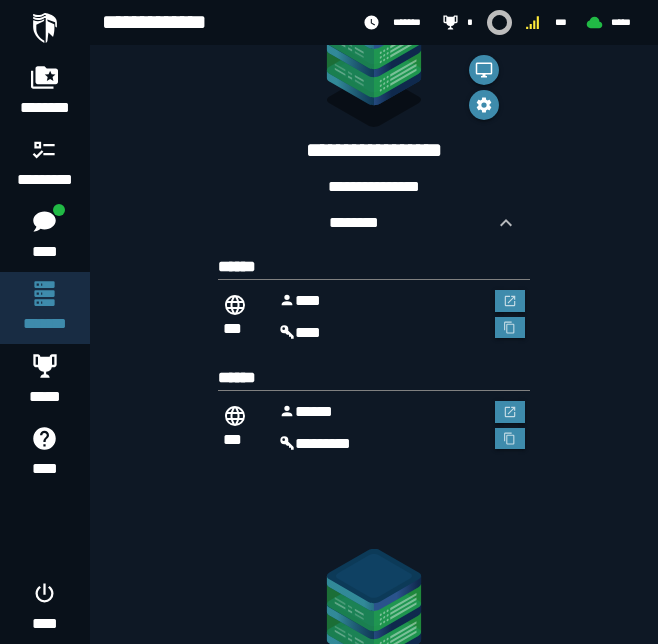 scroll, scrollTop: 1100, scrollLeft: 0, axis: vertical 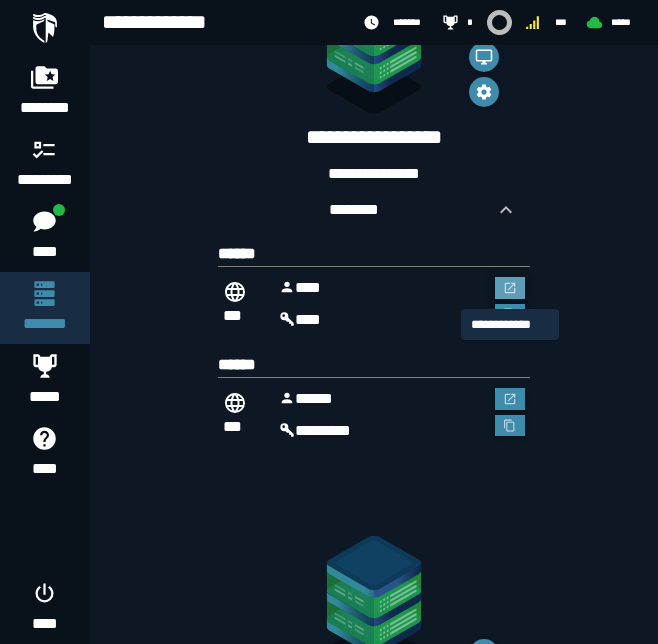 click 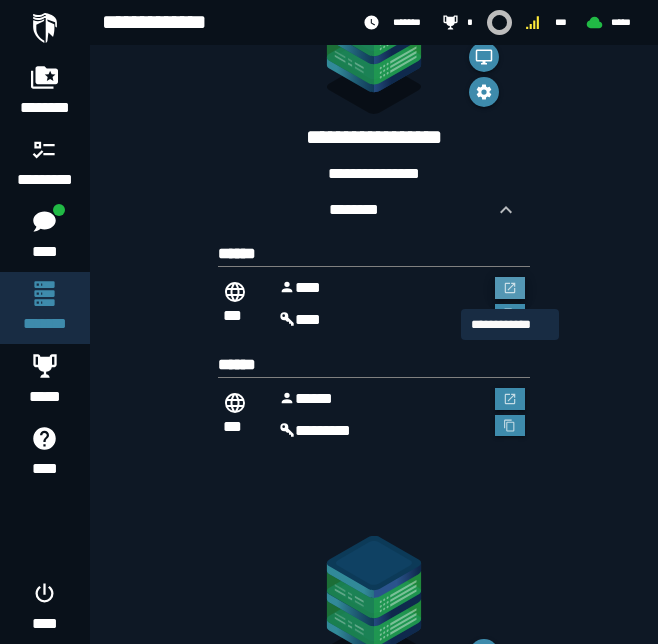 scroll, scrollTop: 0, scrollLeft: 0, axis: both 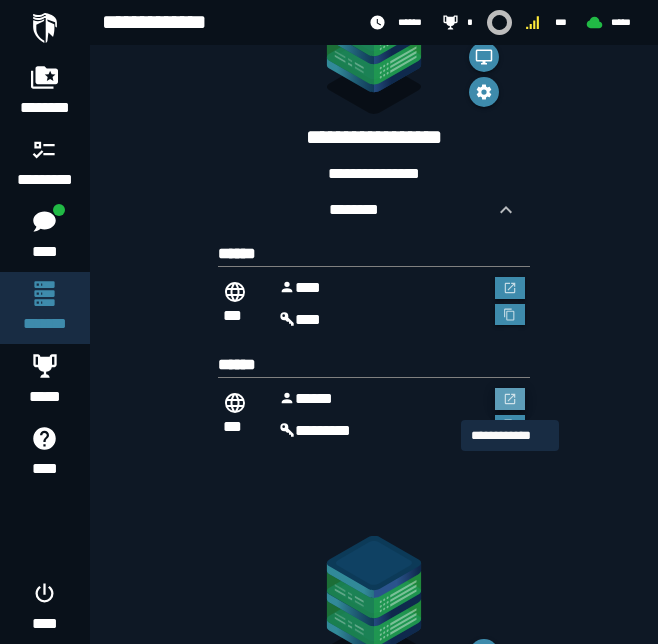 click 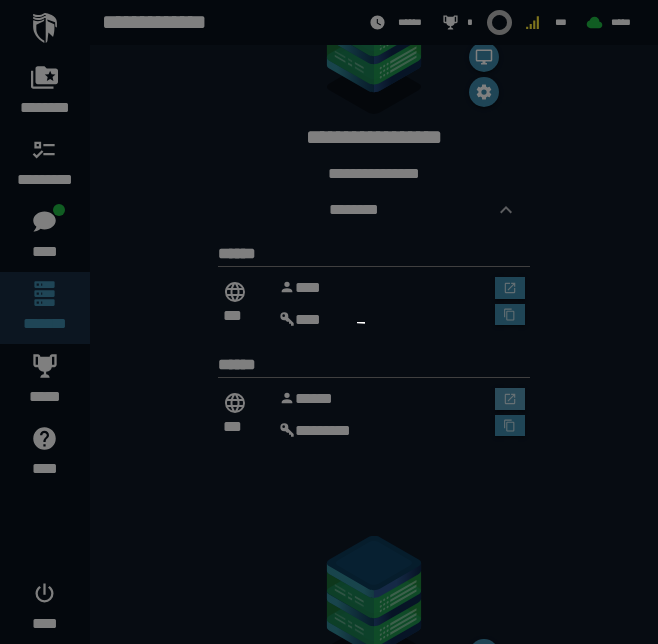 scroll, scrollTop: 0, scrollLeft: 0, axis: both 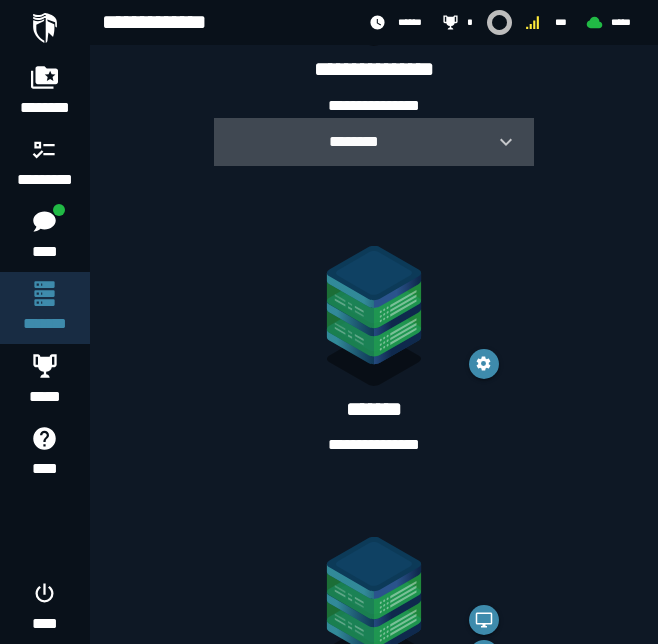click 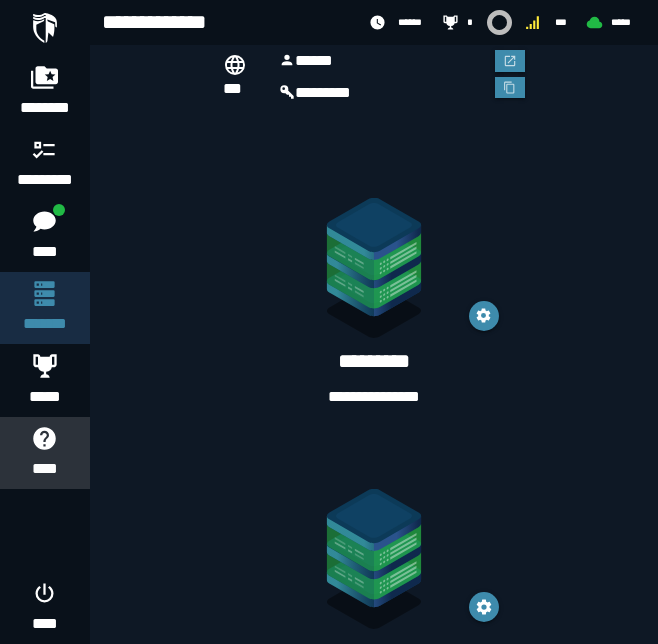 scroll, scrollTop: 1683, scrollLeft: 0, axis: vertical 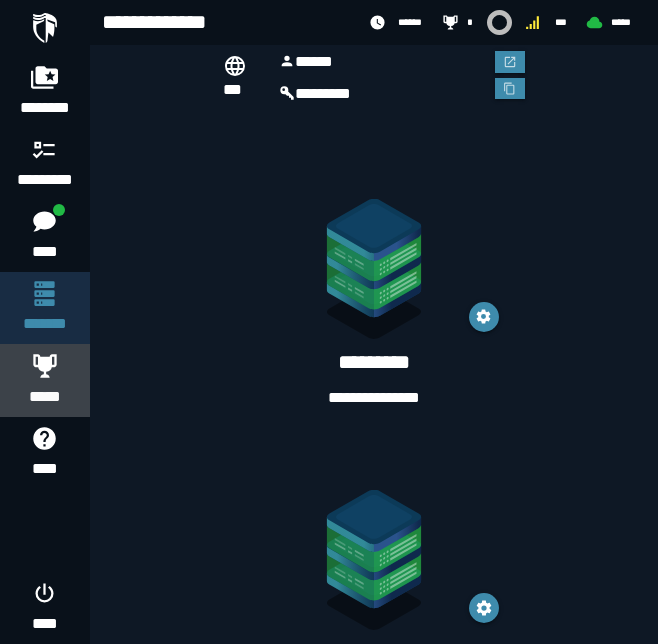 click on "*****" at bounding box center [45, 397] 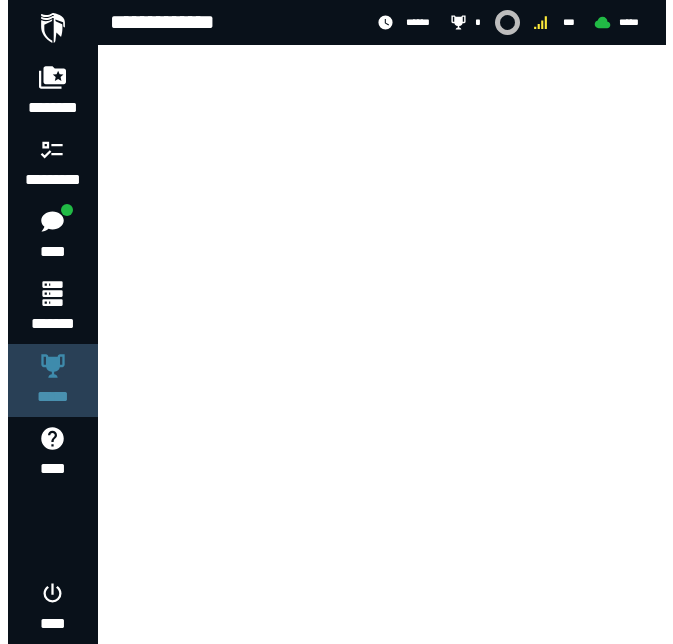 scroll, scrollTop: 0, scrollLeft: 0, axis: both 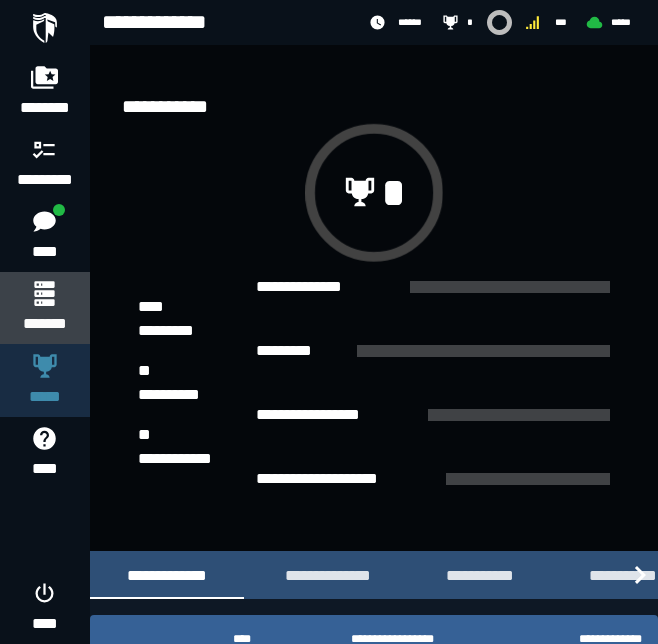 click on "*******" 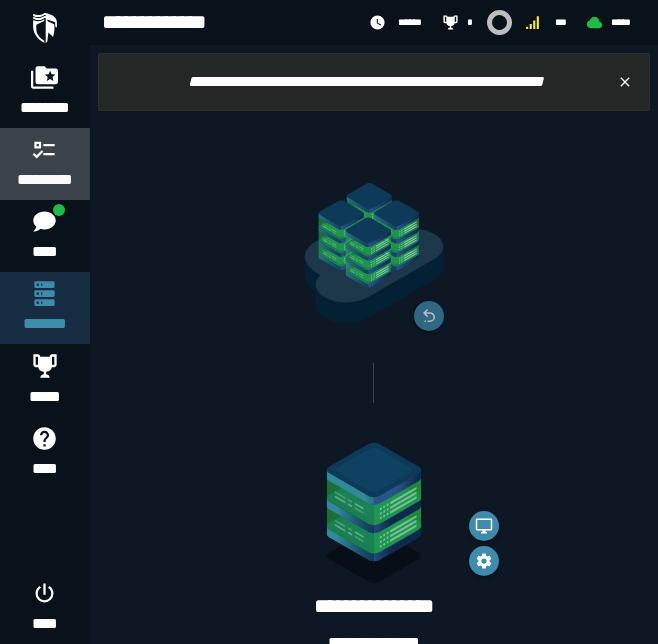 click on "*********" at bounding box center [45, 164] 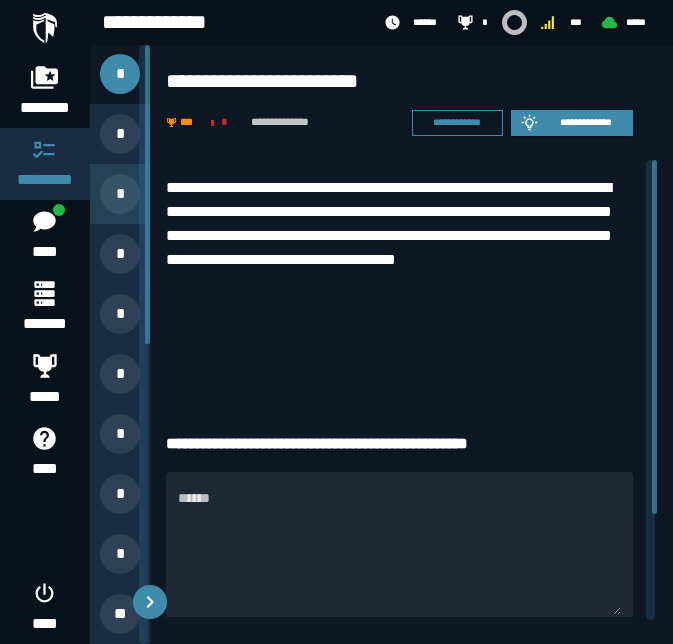 scroll, scrollTop: 0, scrollLeft: 0, axis: both 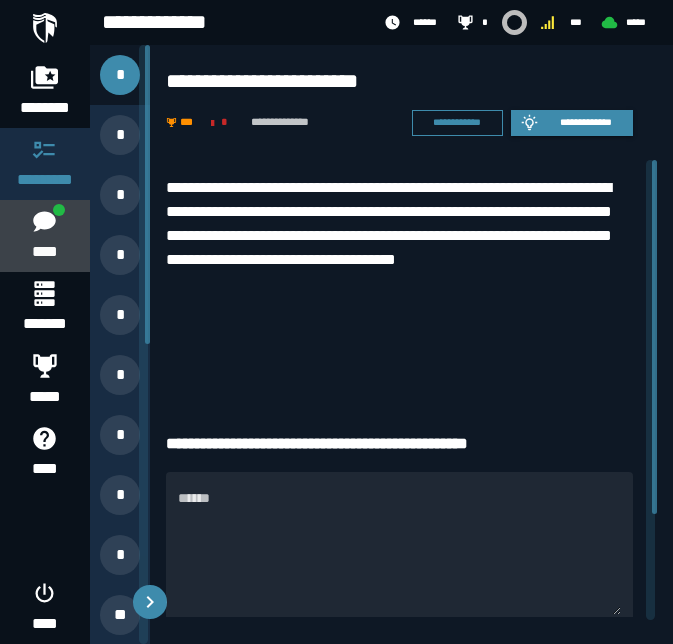 click on "****" 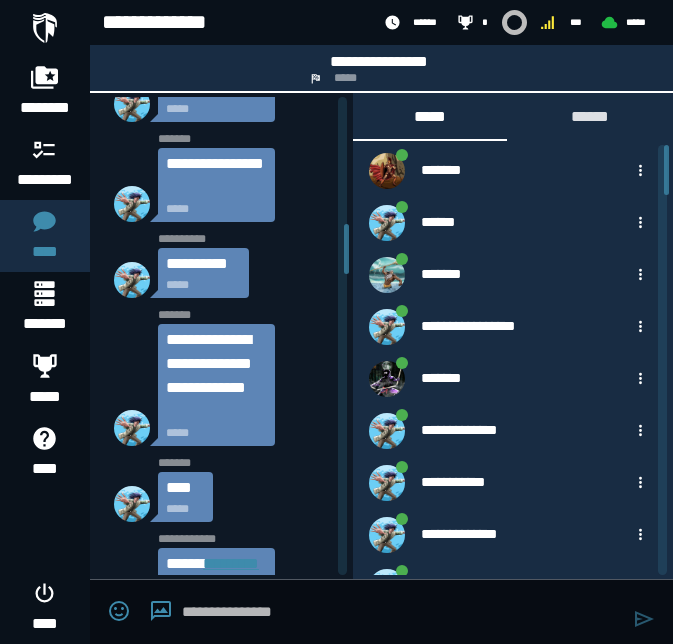 scroll, scrollTop: 2000, scrollLeft: 0, axis: vertical 